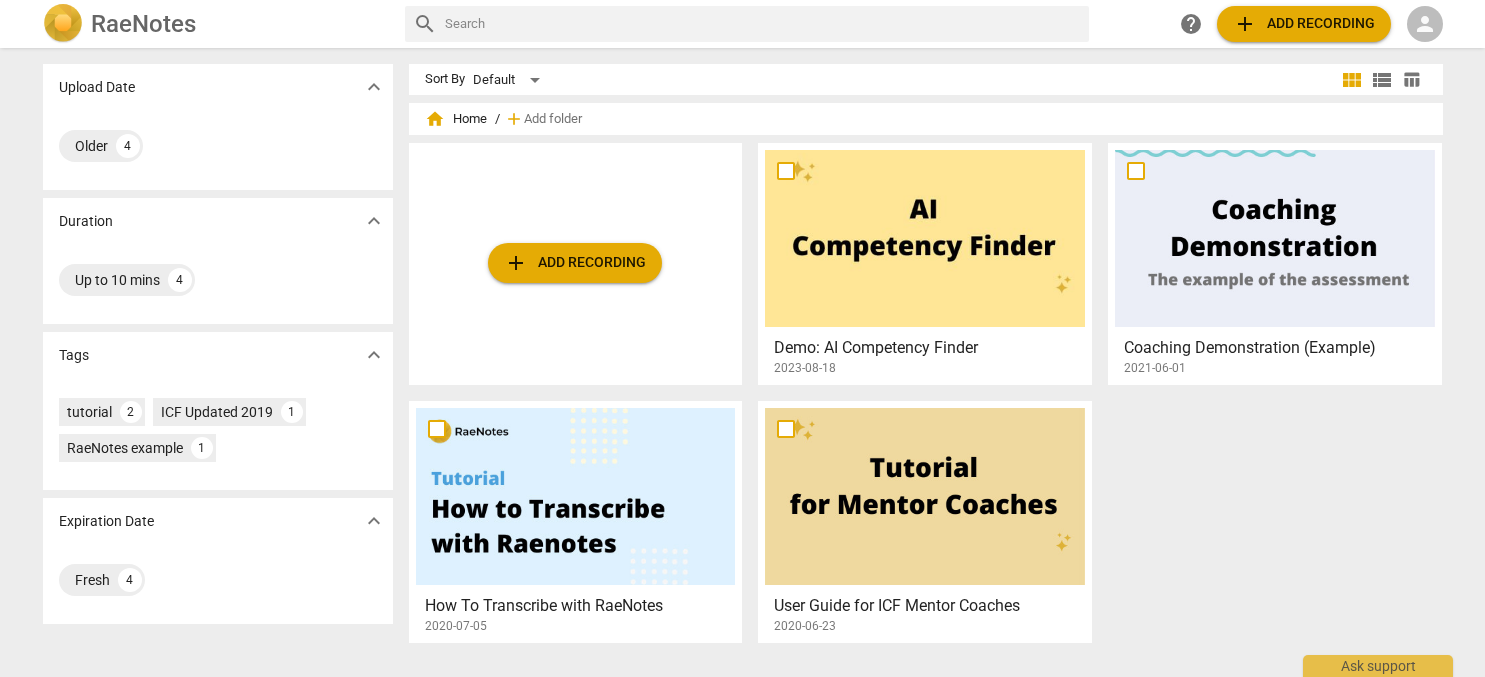 scroll, scrollTop: 0, scrollLeft: 0, axis: both 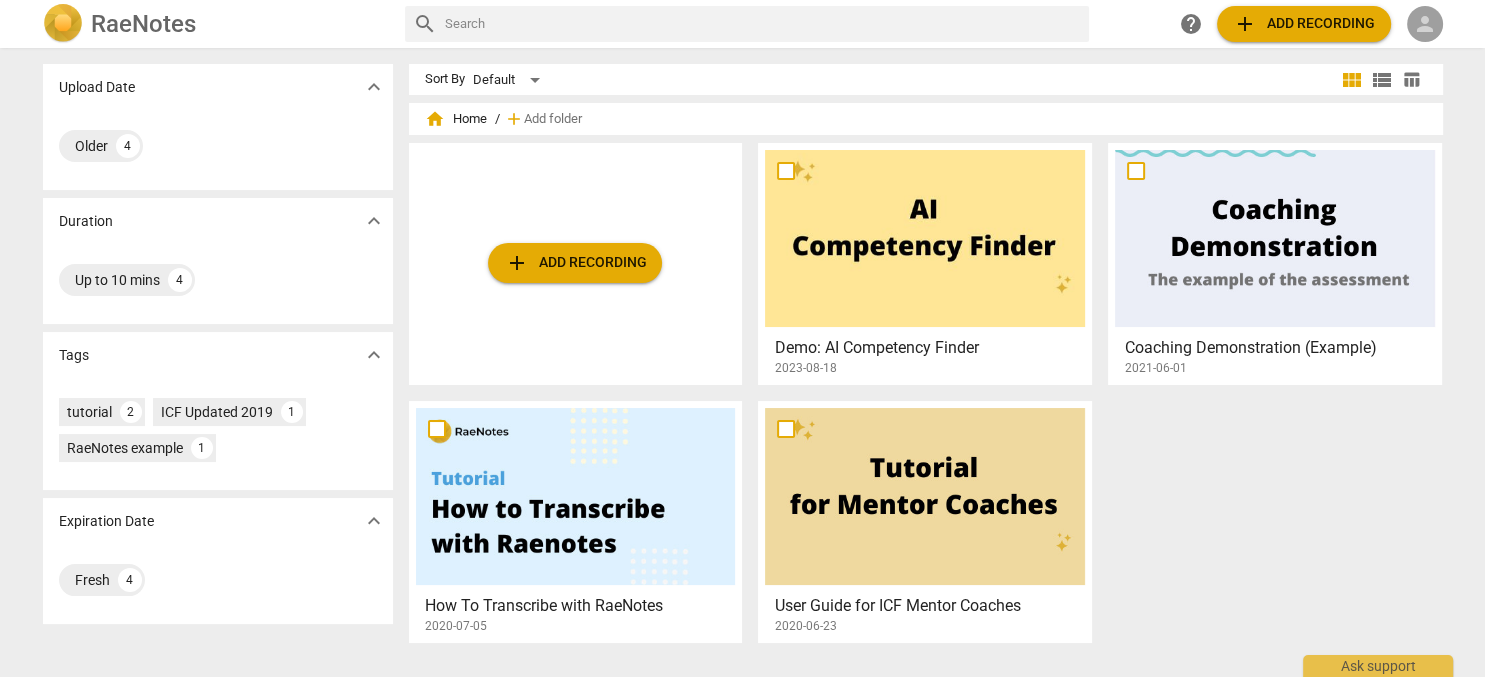 click on "person" at bounding box center [1425, 24] 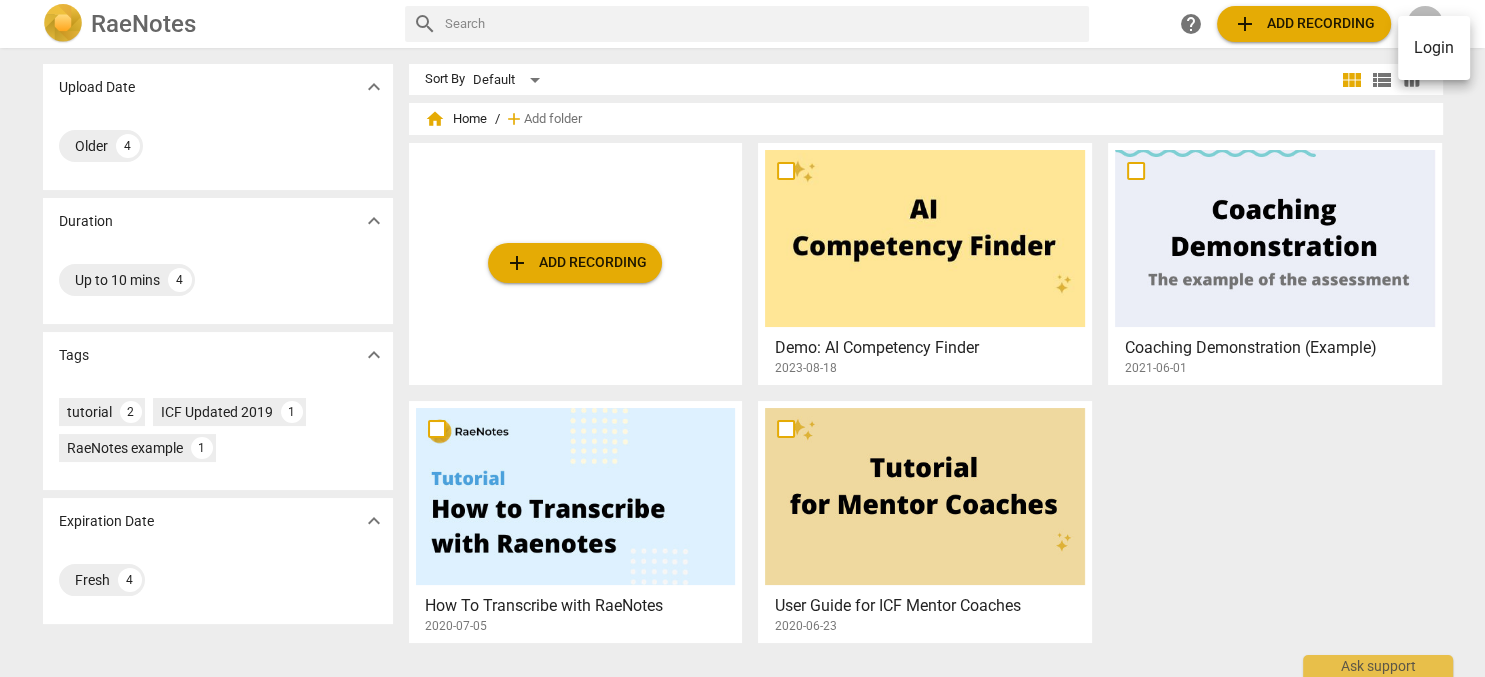 click on "Login" at bounding box center [1434, 48] 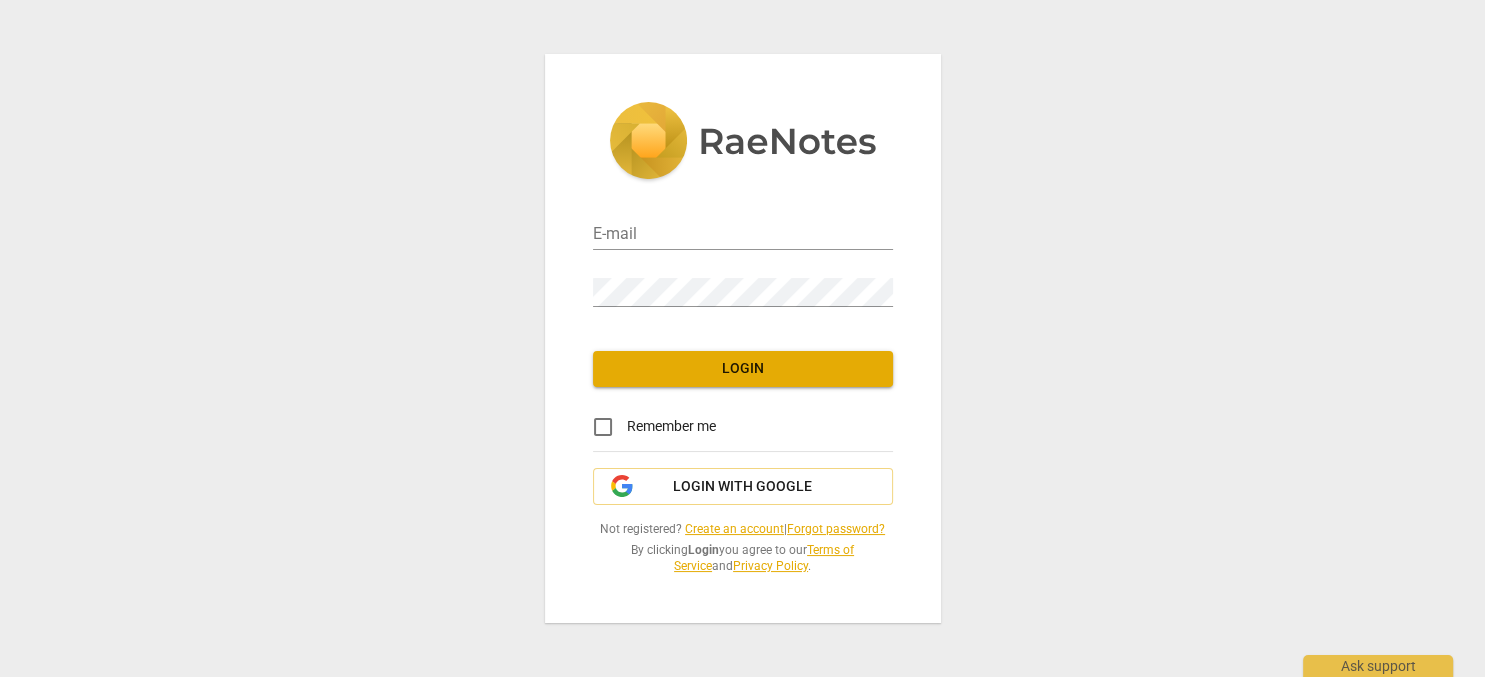 type on "[EMAIL]" 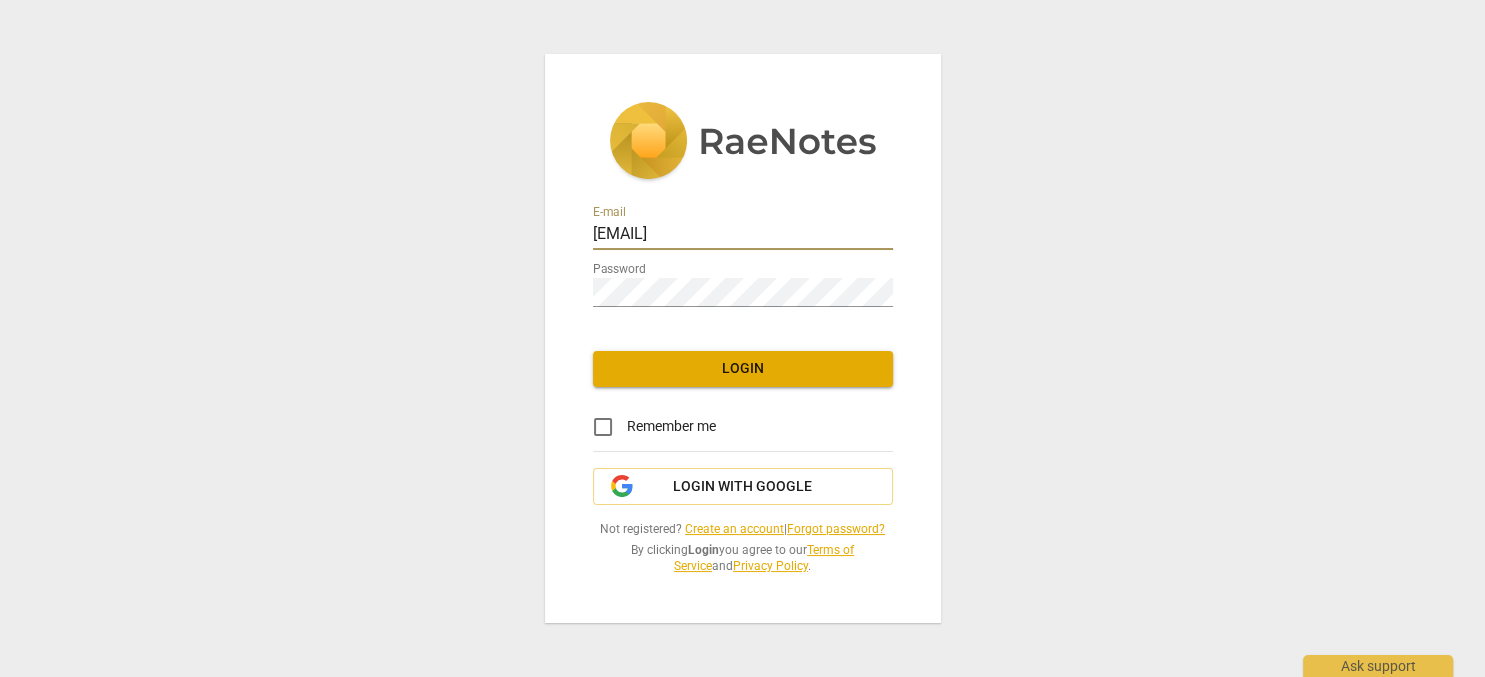 click on "Login" at bounding box center (743, 369) 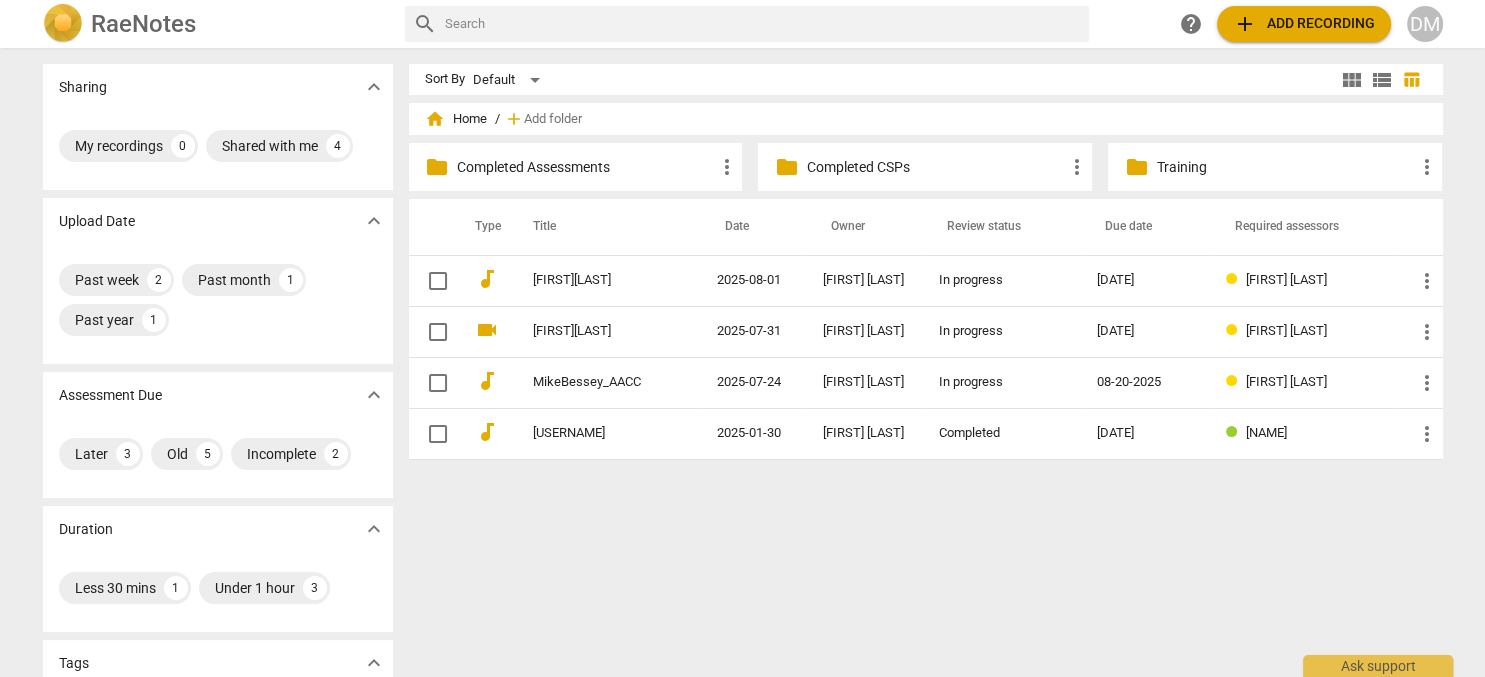 click on "Completed Assessments" at bounding box center [586, 167] 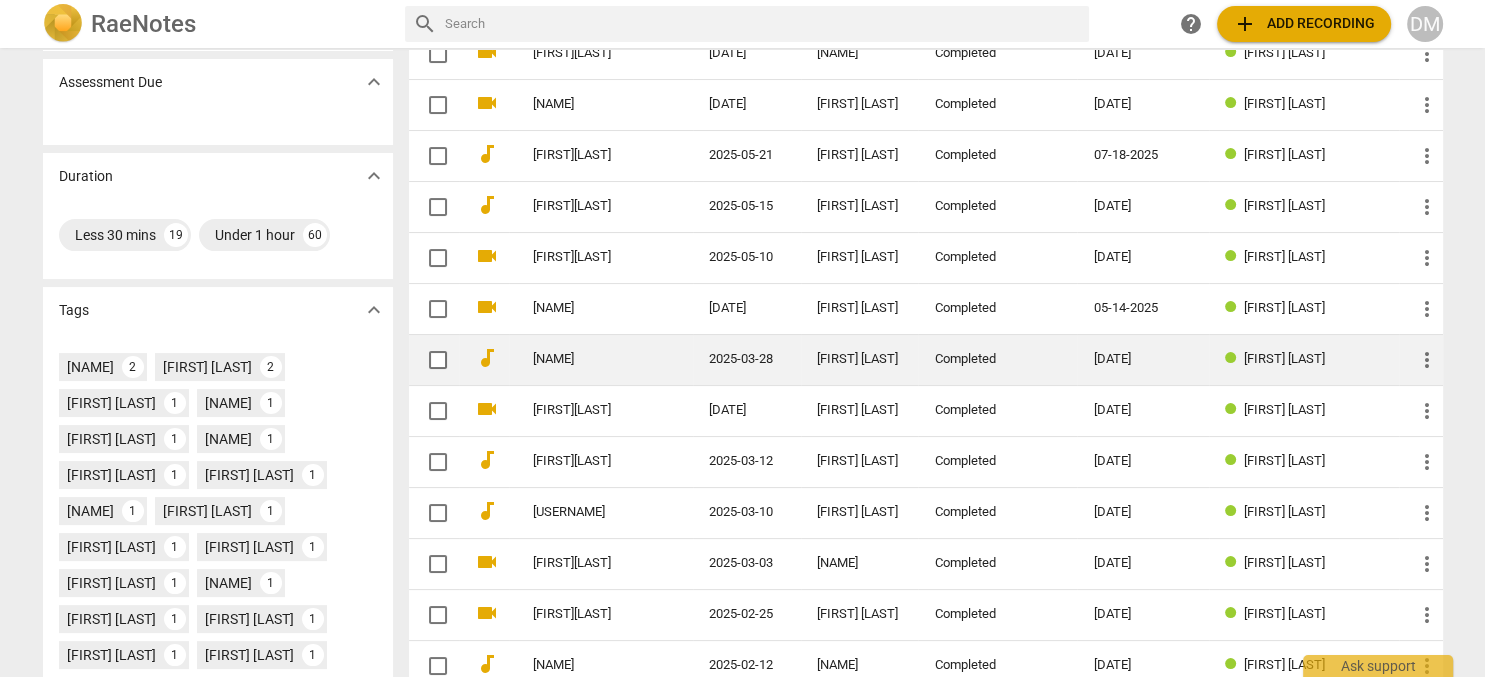 scroll, scrollTop: 316, scrollLeft: 0, axis: vertical 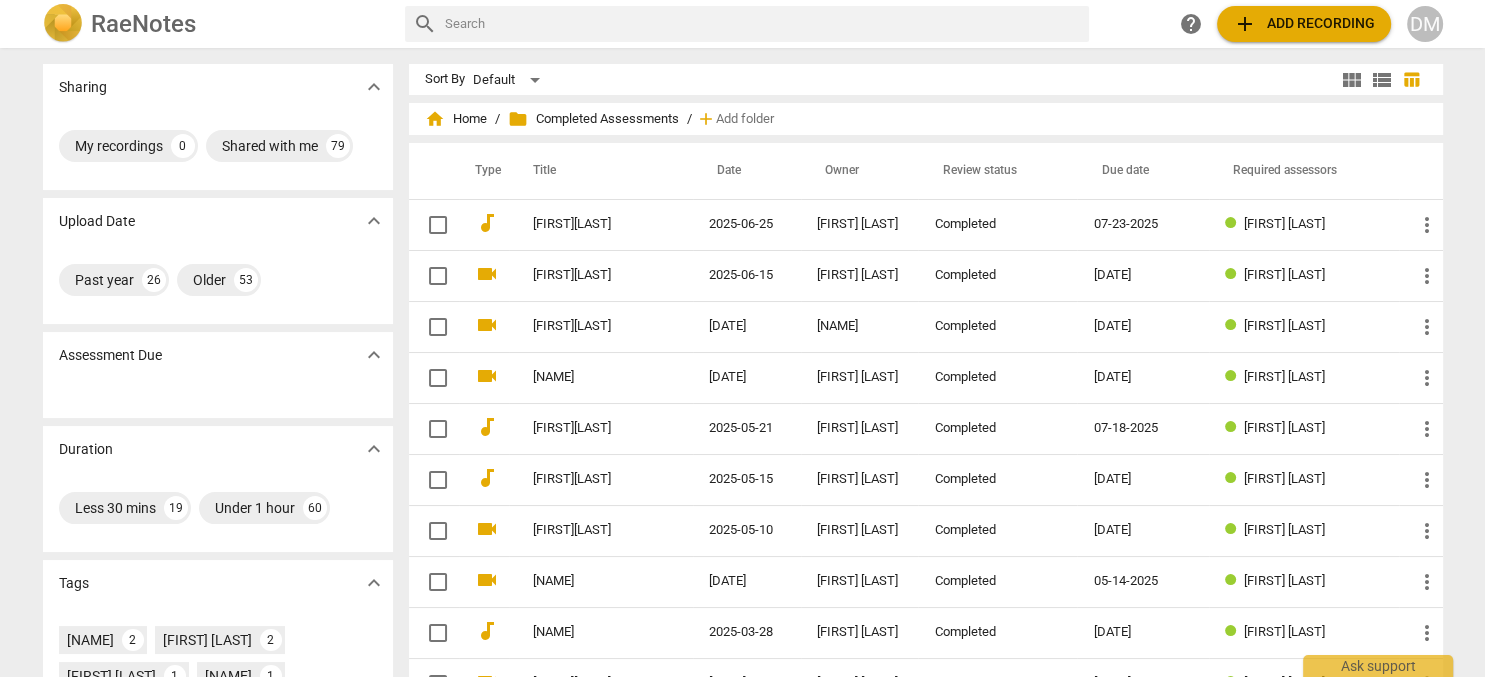 click on "folder Completed Assessments" at bounding box center (593, 119) 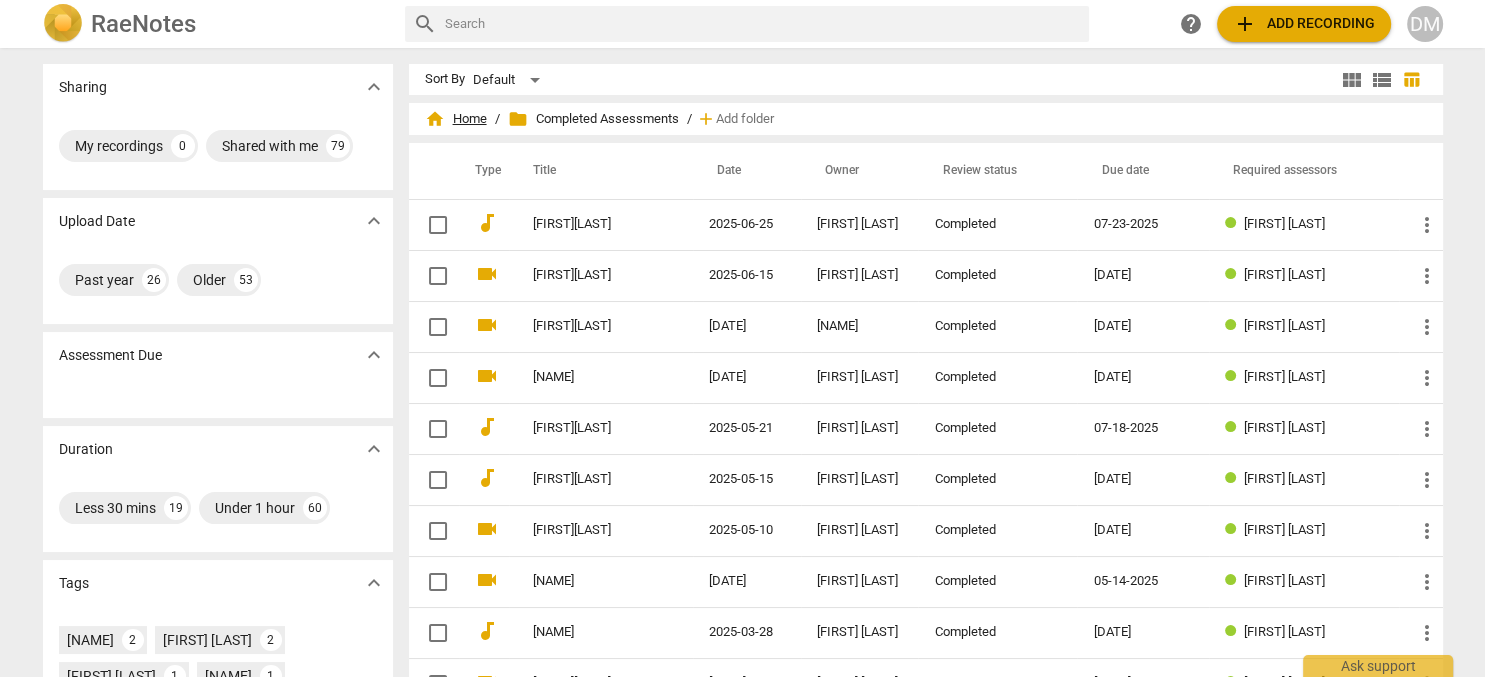 click on "home Home" at bounding box center (456, 119) 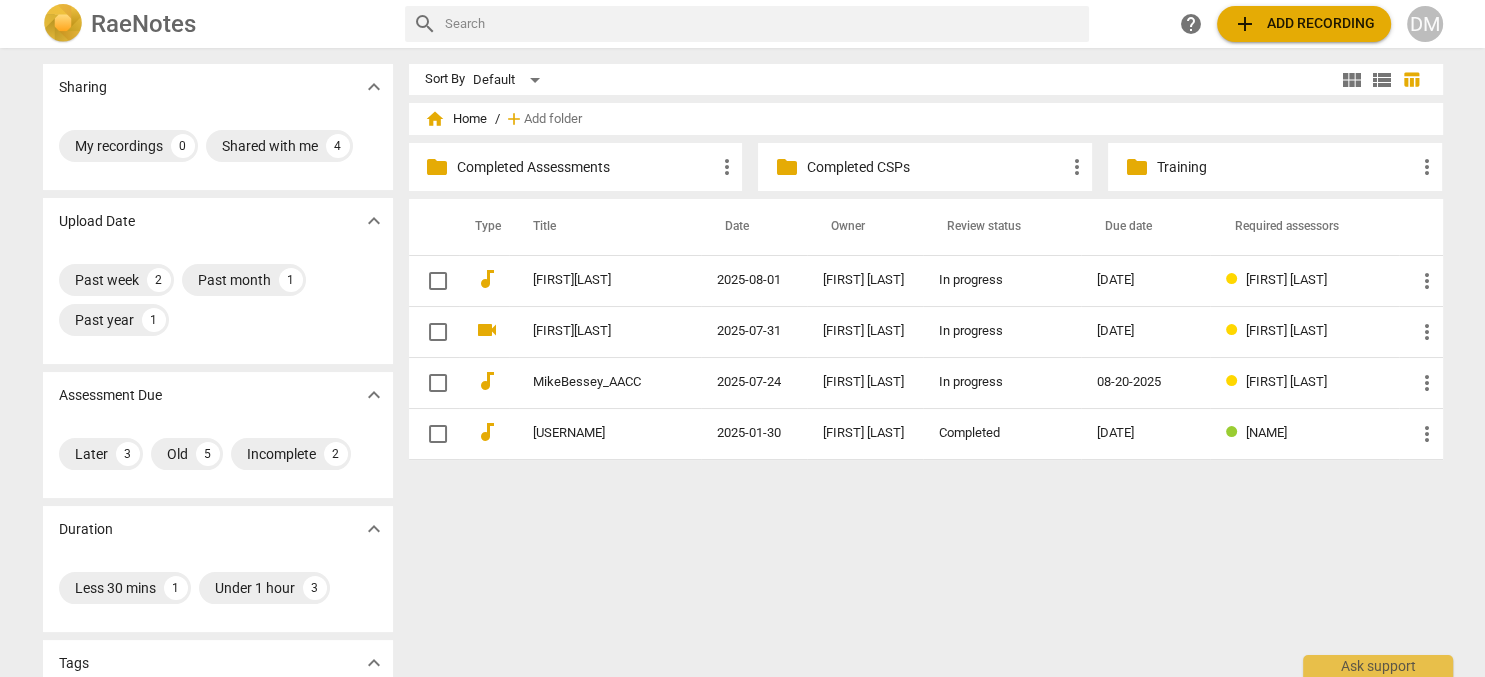 click on "Completed CSPs" at bounding box center [935, 167] 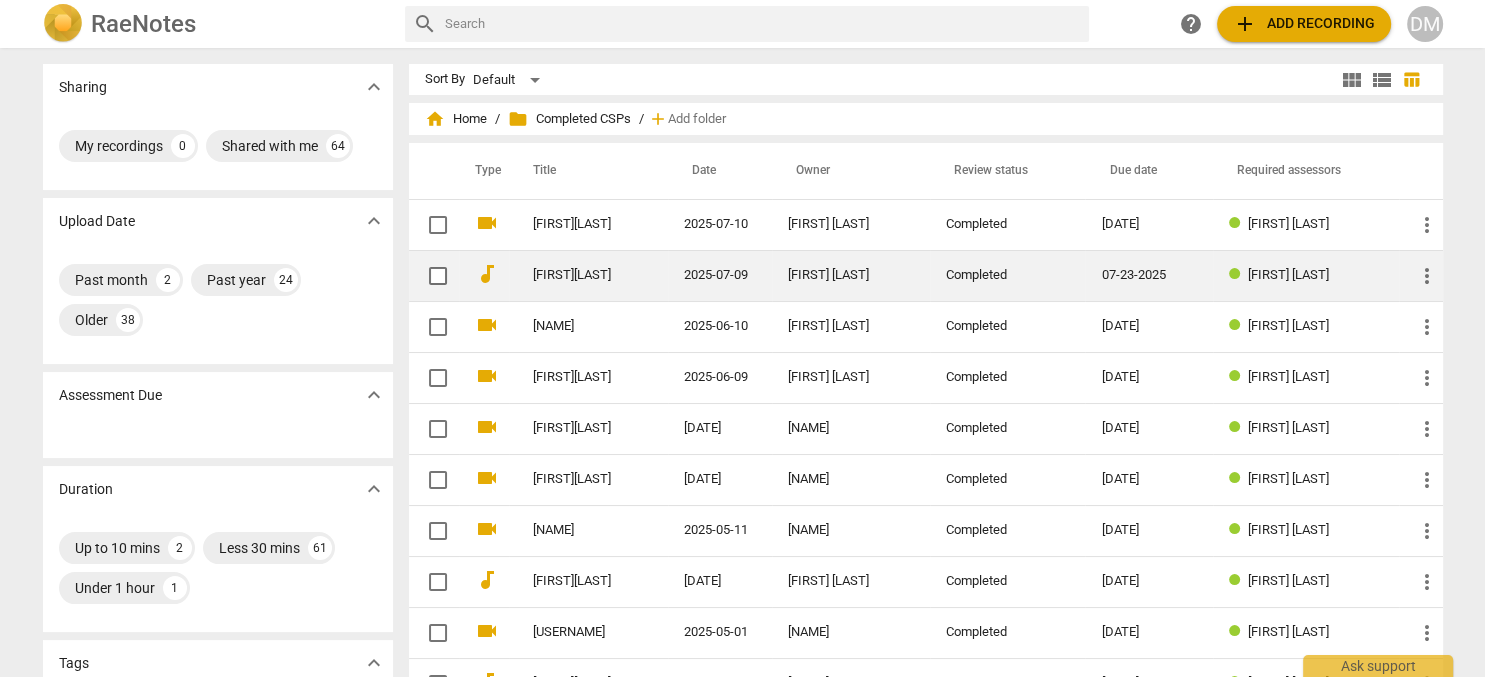 drag, startPoint x: 952, startPoint y: 283, endPoint x: 906, endPoint y: 266, distance: 49.0408 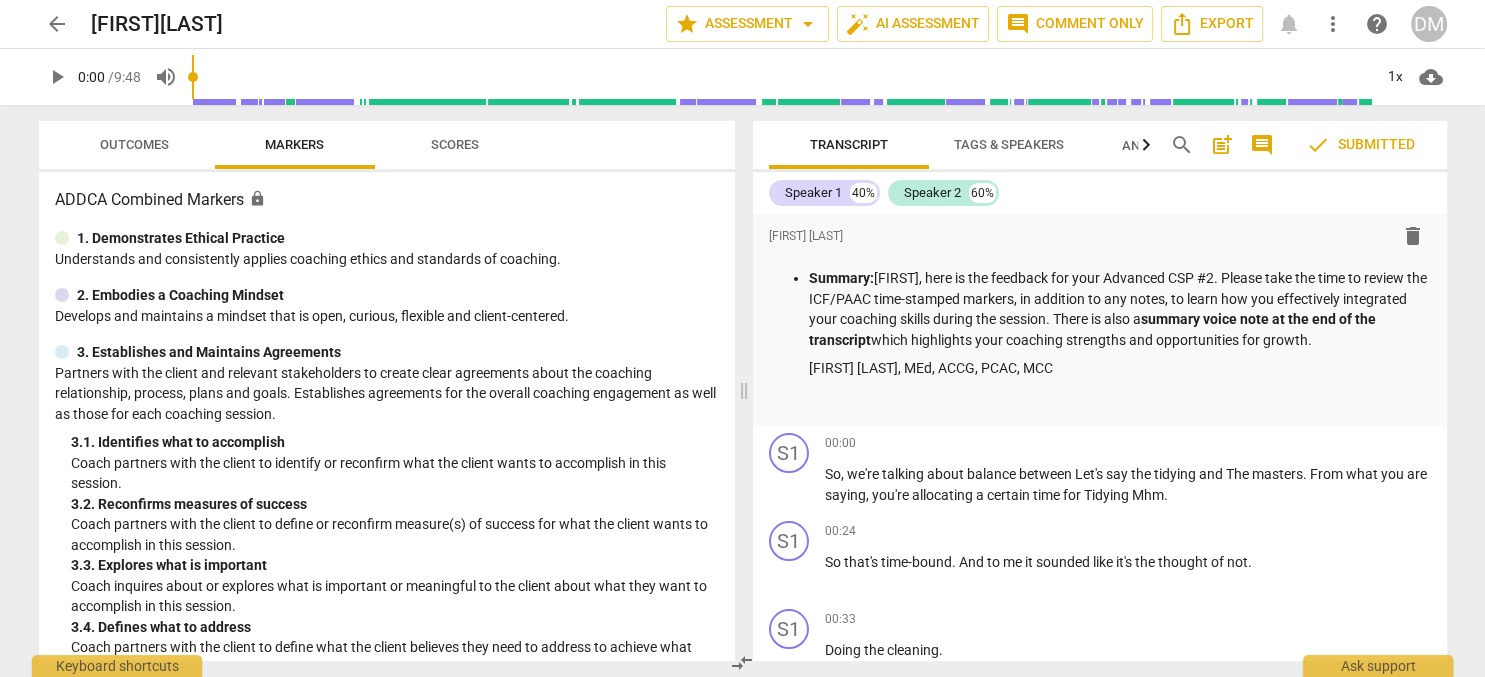 drag, startPoint x: 267, startPoint y: 20, endPoint x: 94, endPoint y: 23, distance: 173.02602 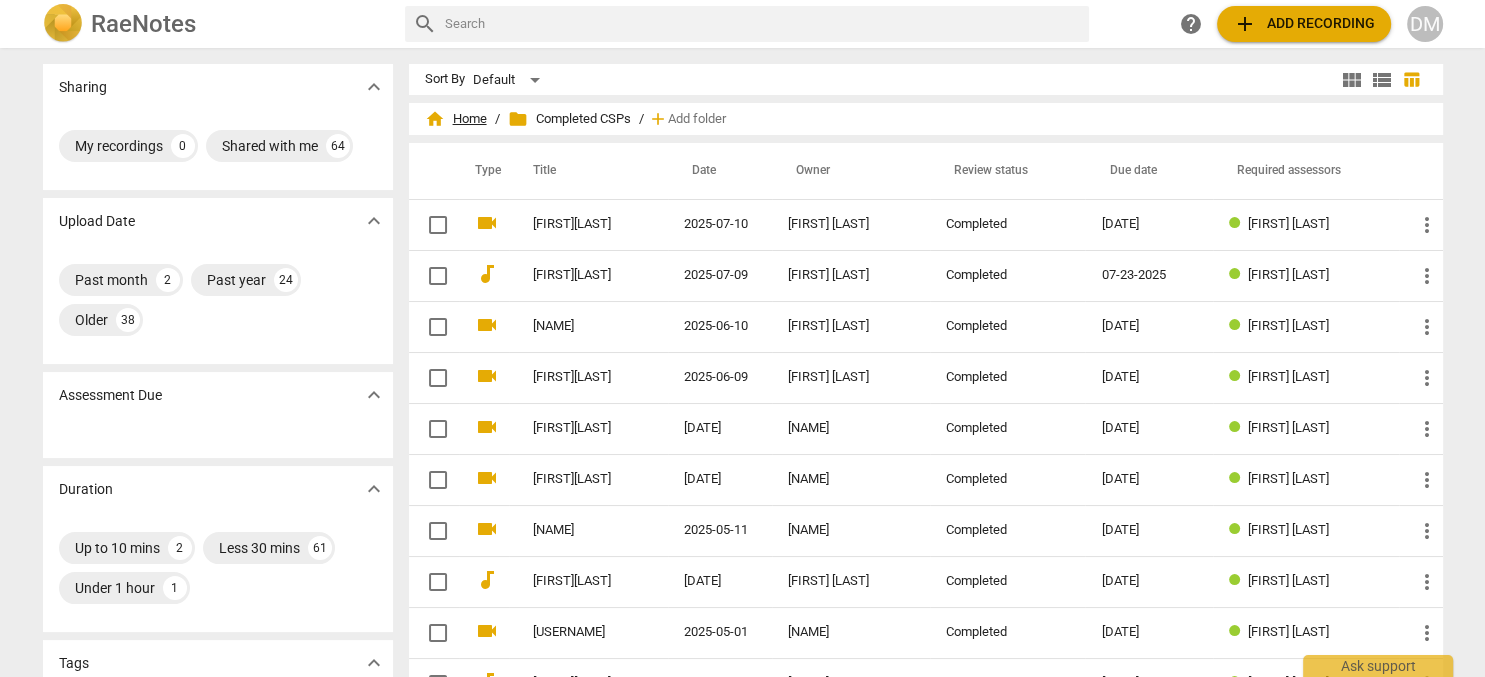 click on "home Home" at bounding box center (456, 119) 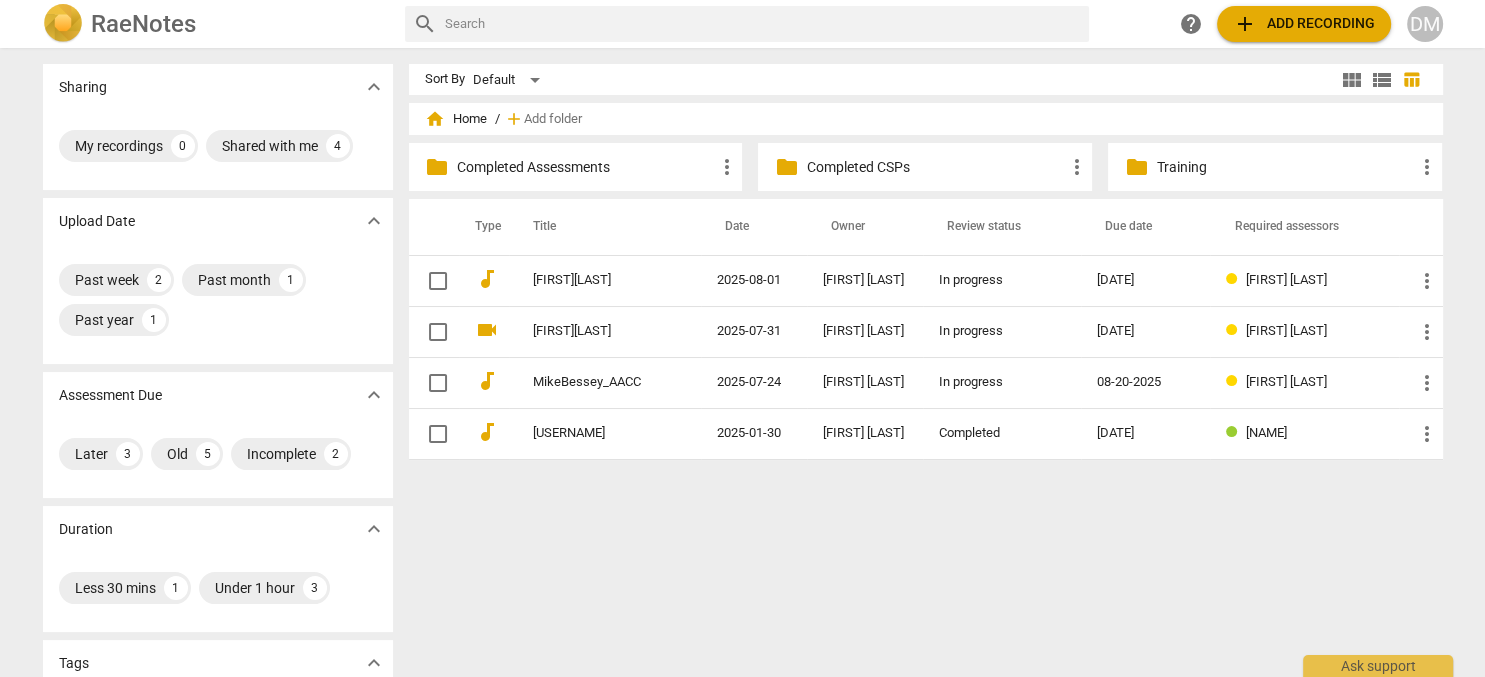 click on "Completed Assessments" at bounding box center [586, 167] 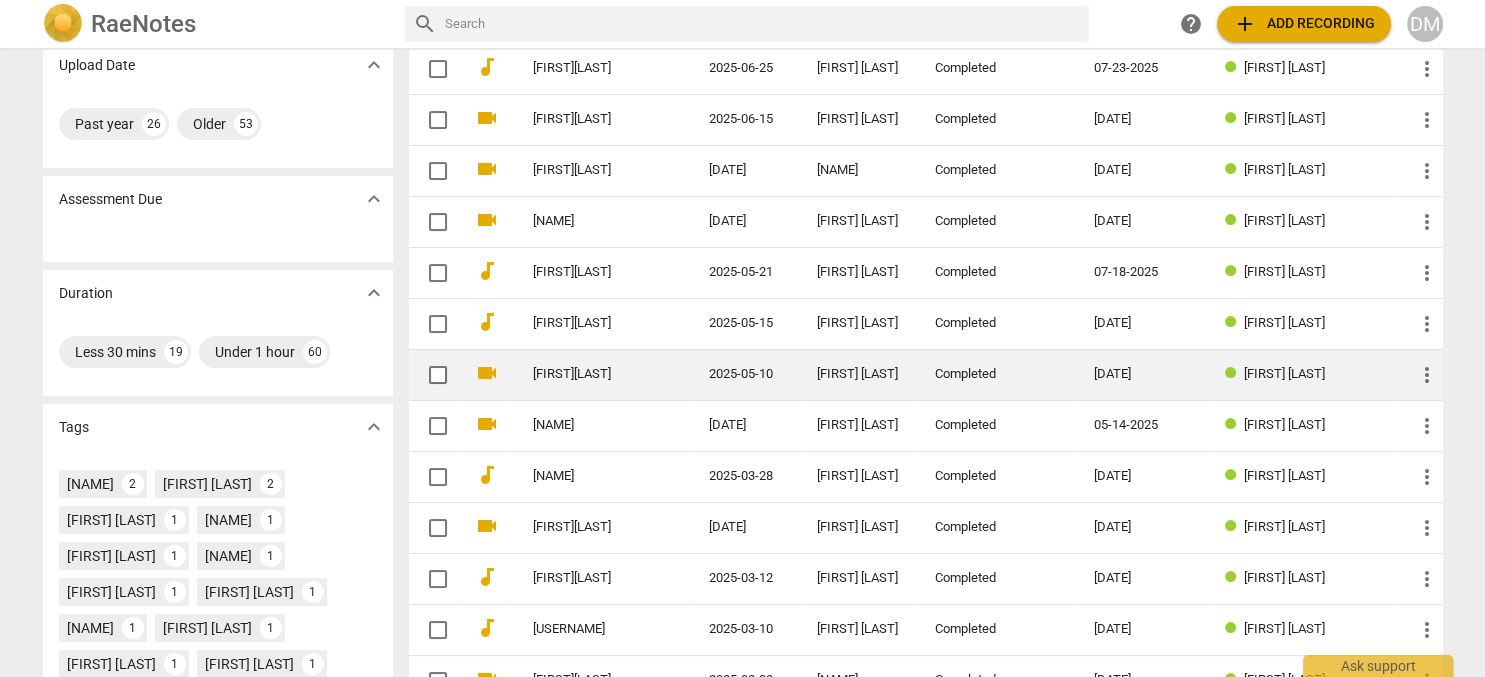 scroll, scrollTop: 105, scrollLeft: 0, axis: vertical 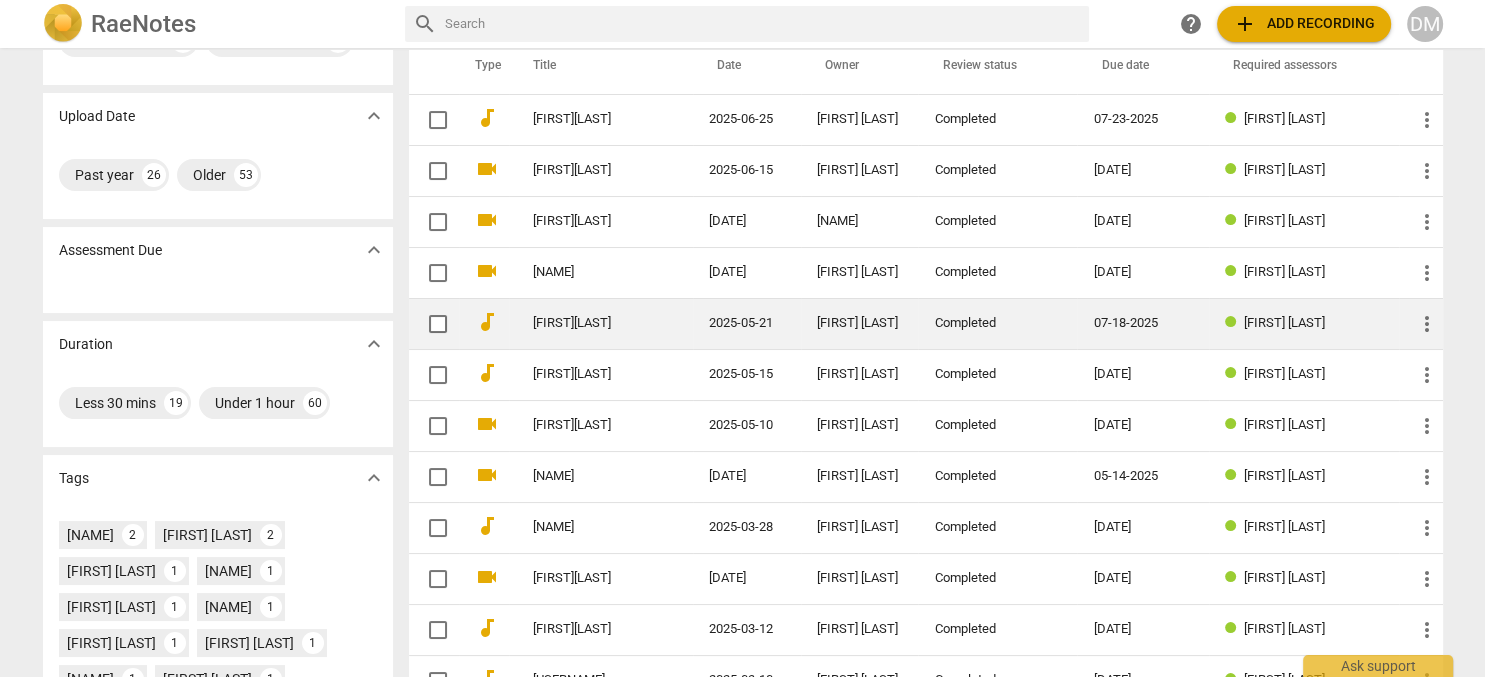 click on "[FIRST] [LAST]" at bounding box center [860, 323] 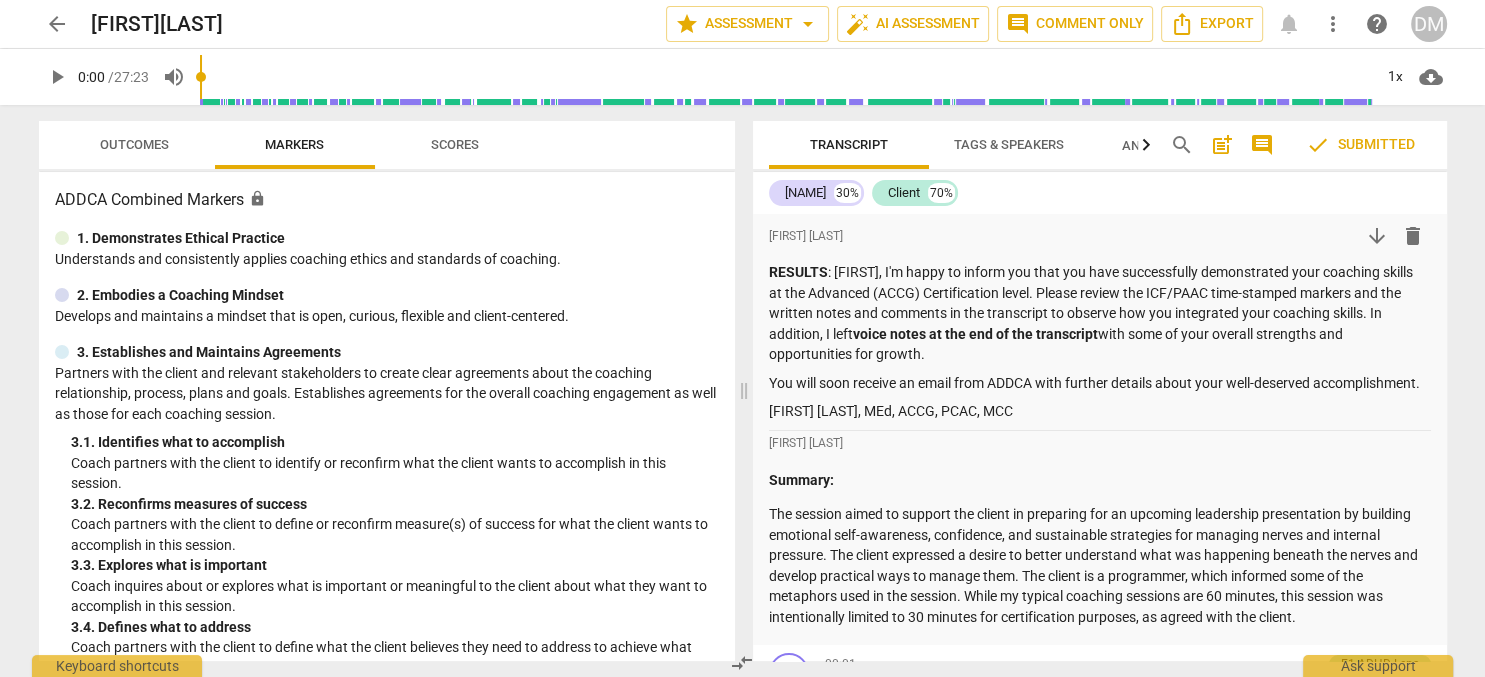 drag, startPoint x: 271, startPoint y: 23, endPoint x: 98, endPoint y: 30, distance: 173.14156 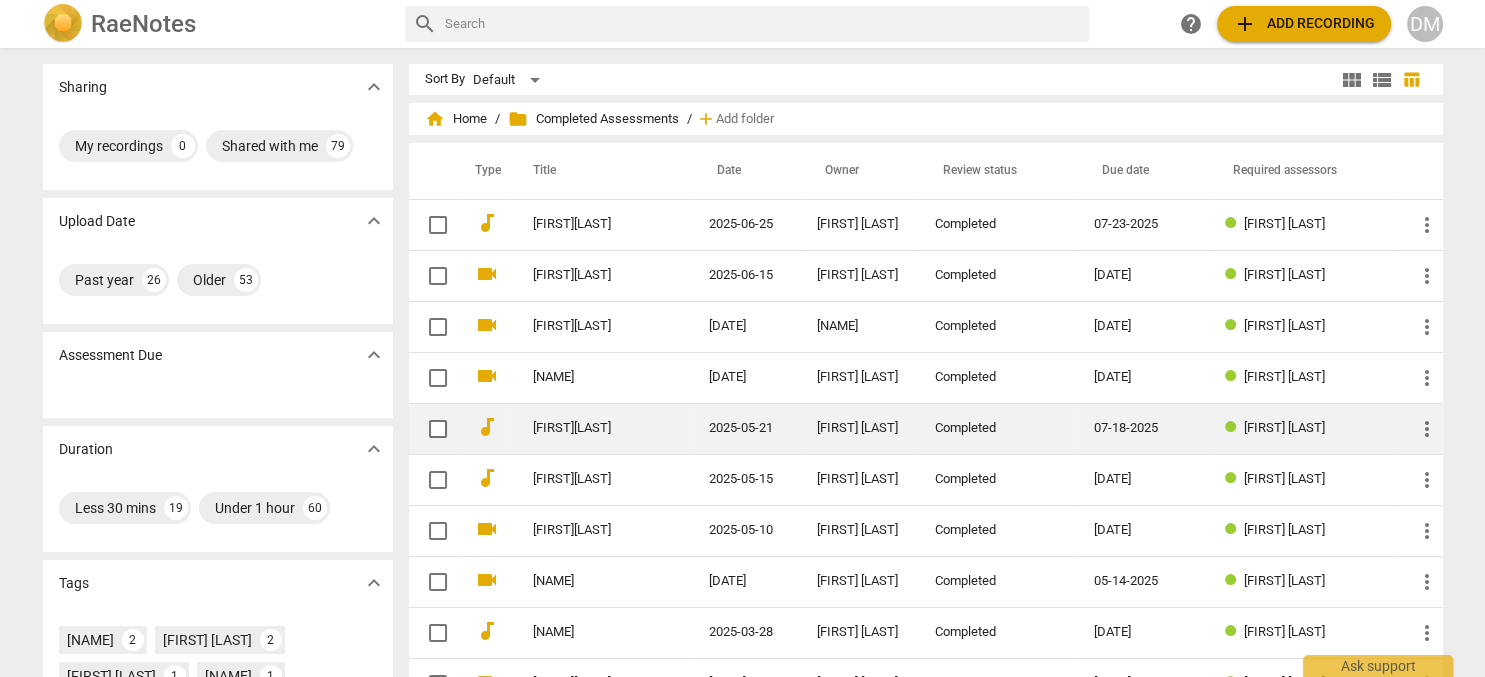click on "[FIRST] [LAST]" at bounding box center (860, 428) 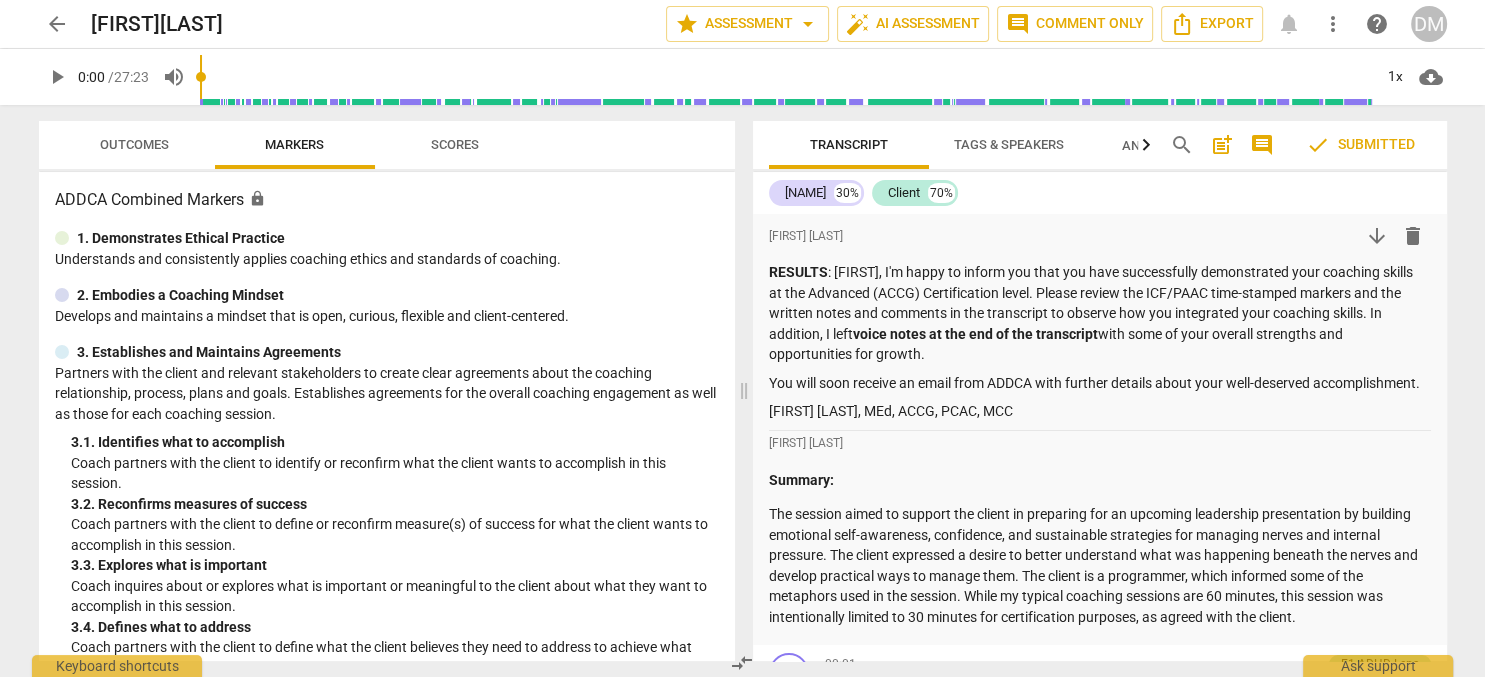 click on "arrow_back" at bounding box center [57, 24] 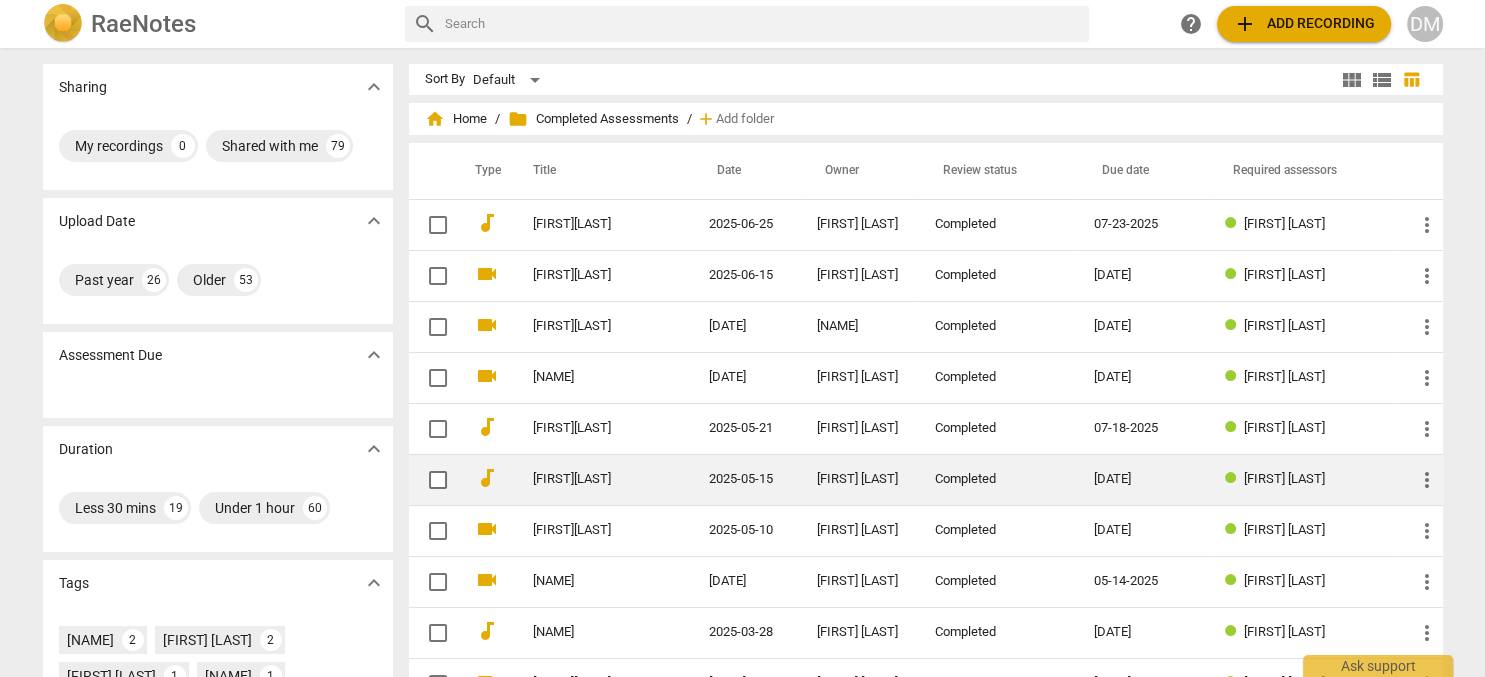 click on "[FIRST][LAST]" at bounding box center (585, 479) 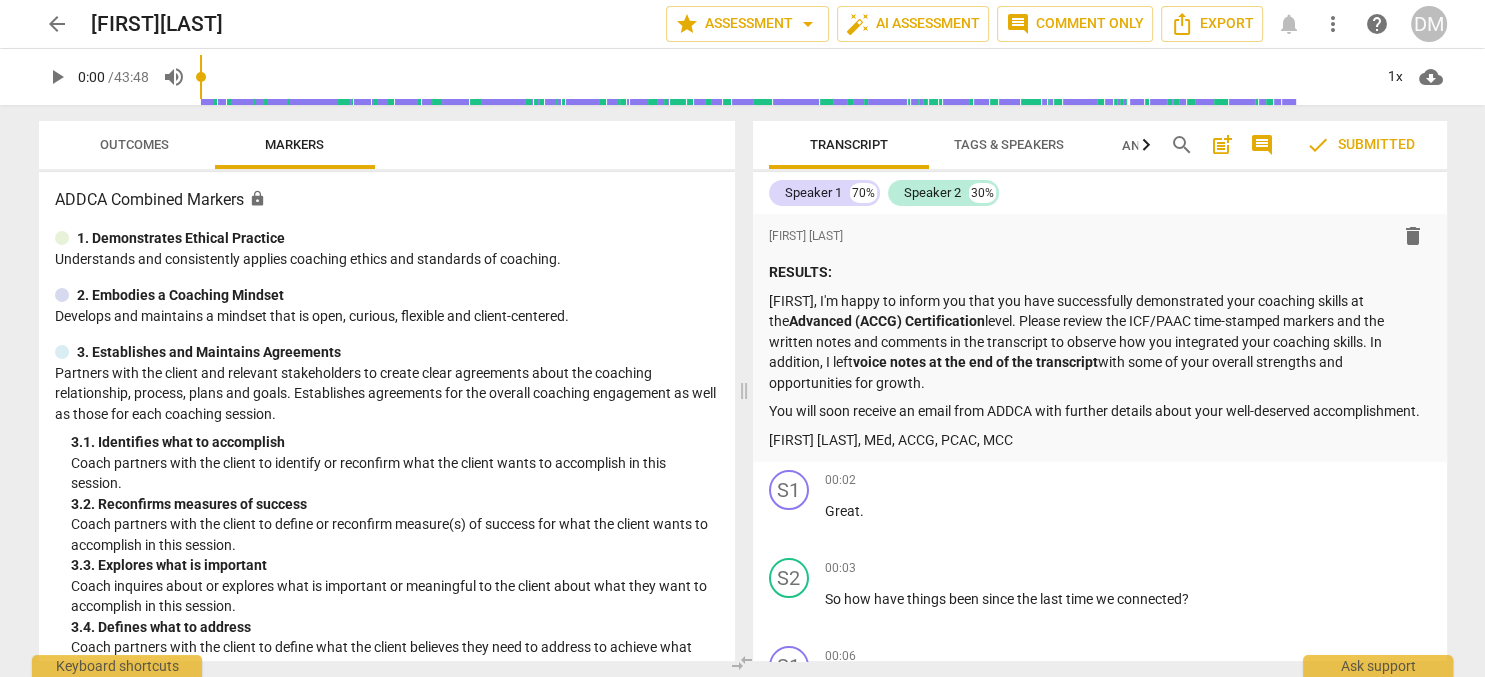 click on "arrow_back" at bounding box center (57, 24) 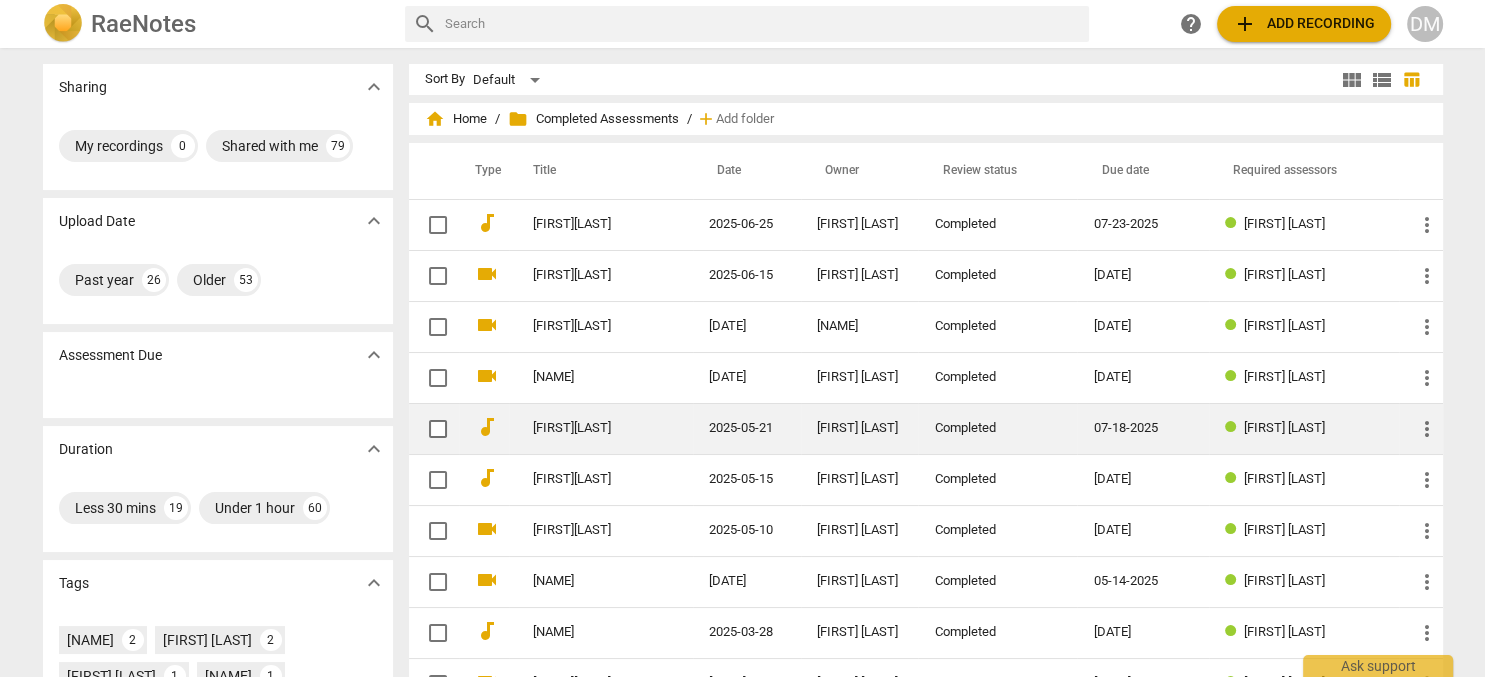 click on "Completed" at bounding box center [997, 428] 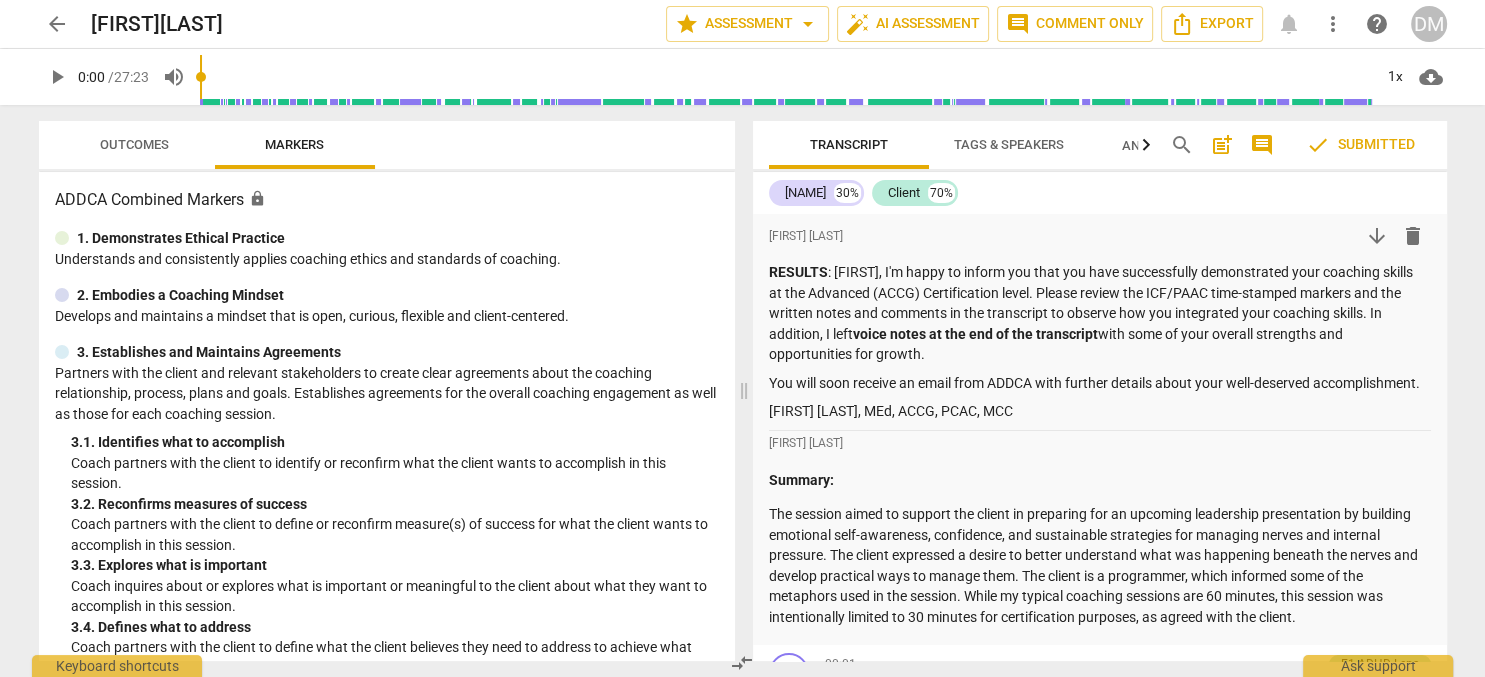 click on "arrow_back" at bounding box center [57, 24] 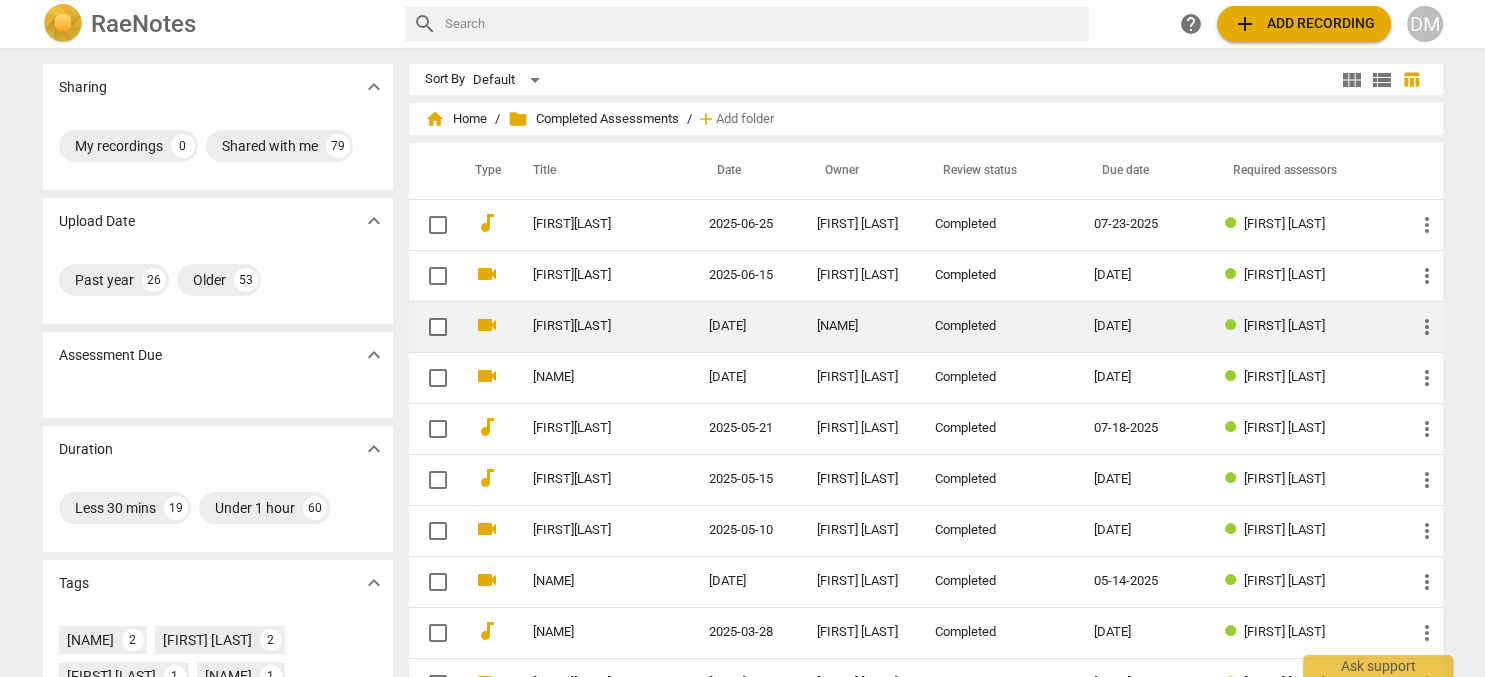 click on "Completed" at bounding box center (997, 326) 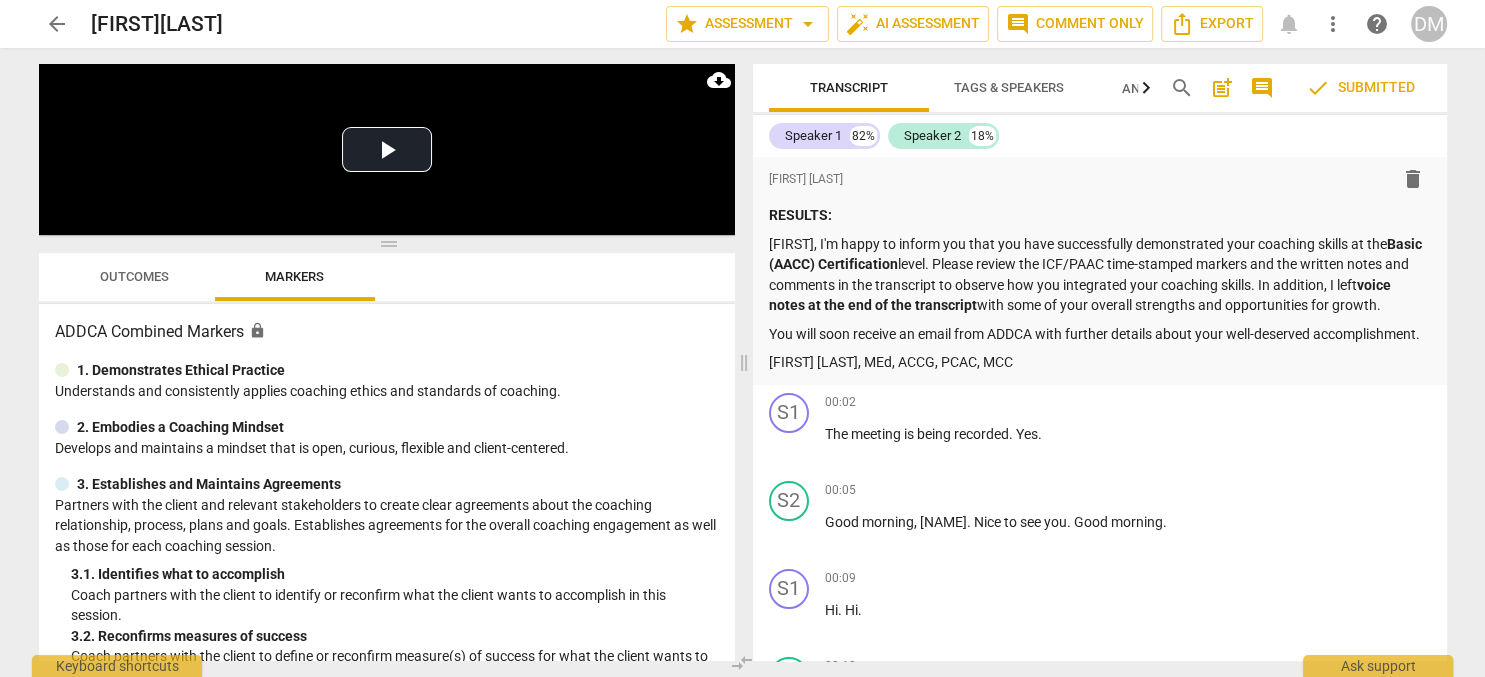 click on "arrow_back" at bounding box center (57, 24) 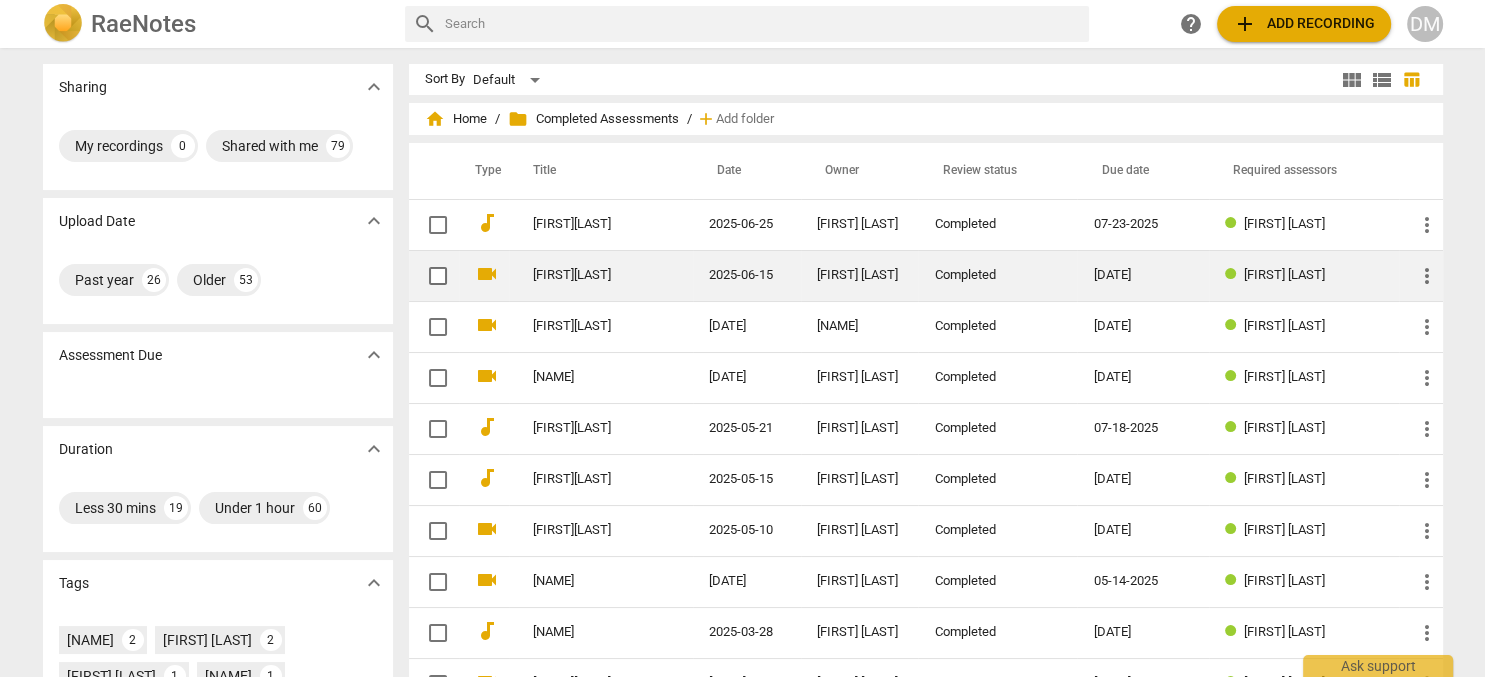 click on "Completed" at bounding box center [997, 275] 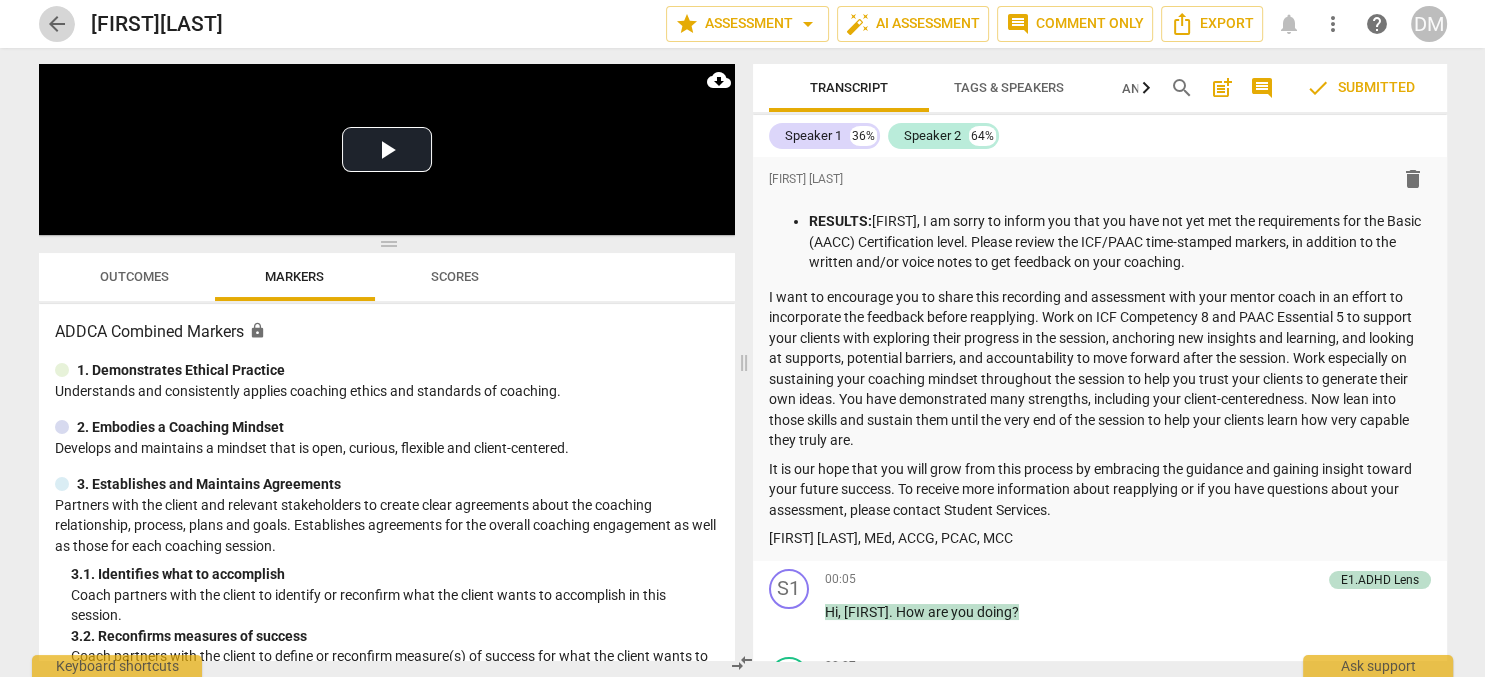 click on "arrow_back" at bounding box center (57, 24) 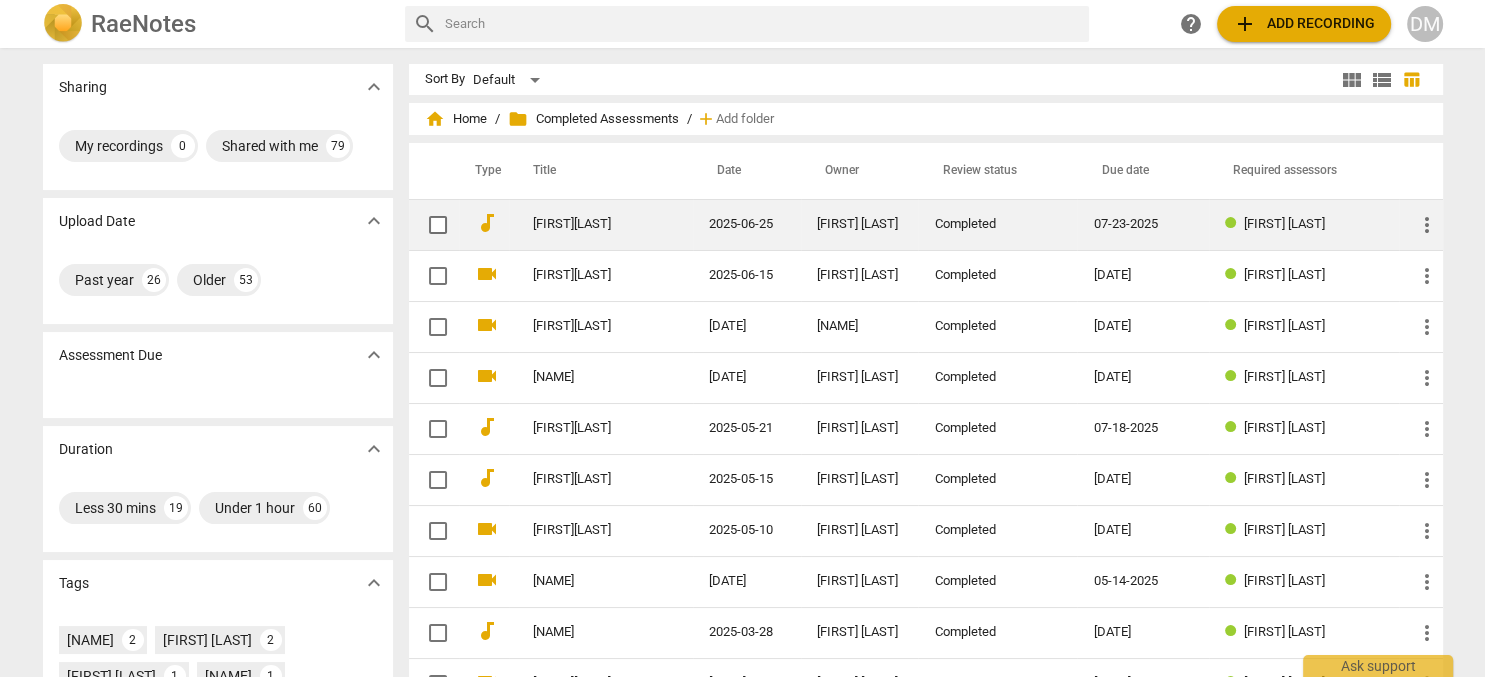click on "[FIRST] [LAST]" at bounding box center (860, 224) 